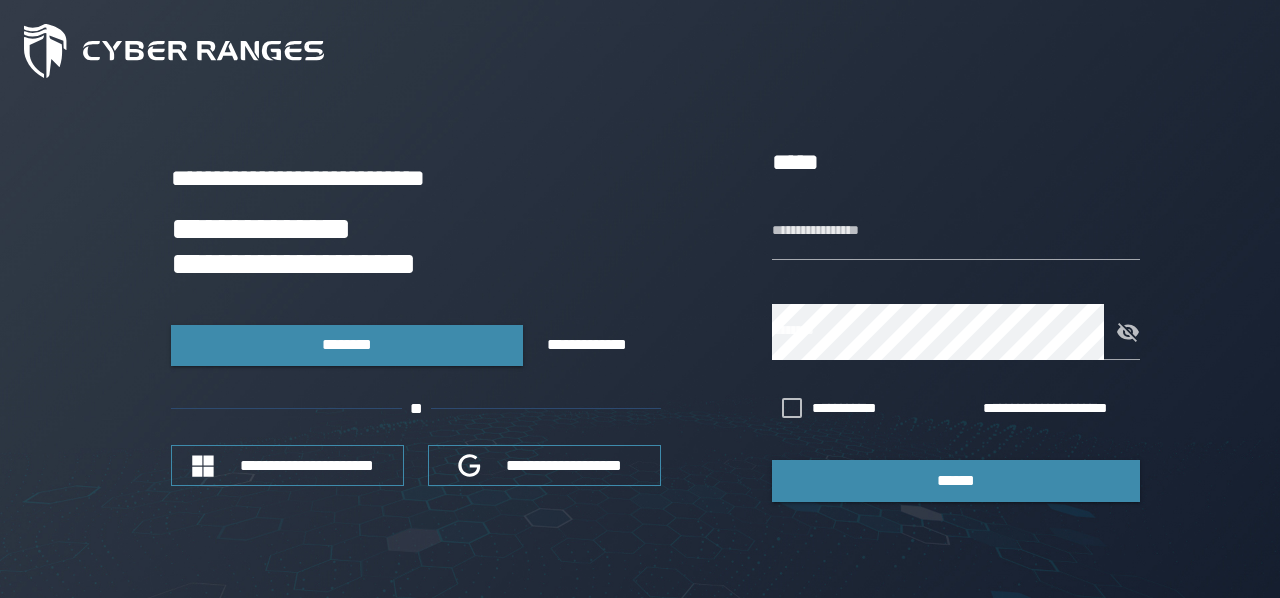 scroll, scrollTop: 0, scrollLeft: 0, axis: both 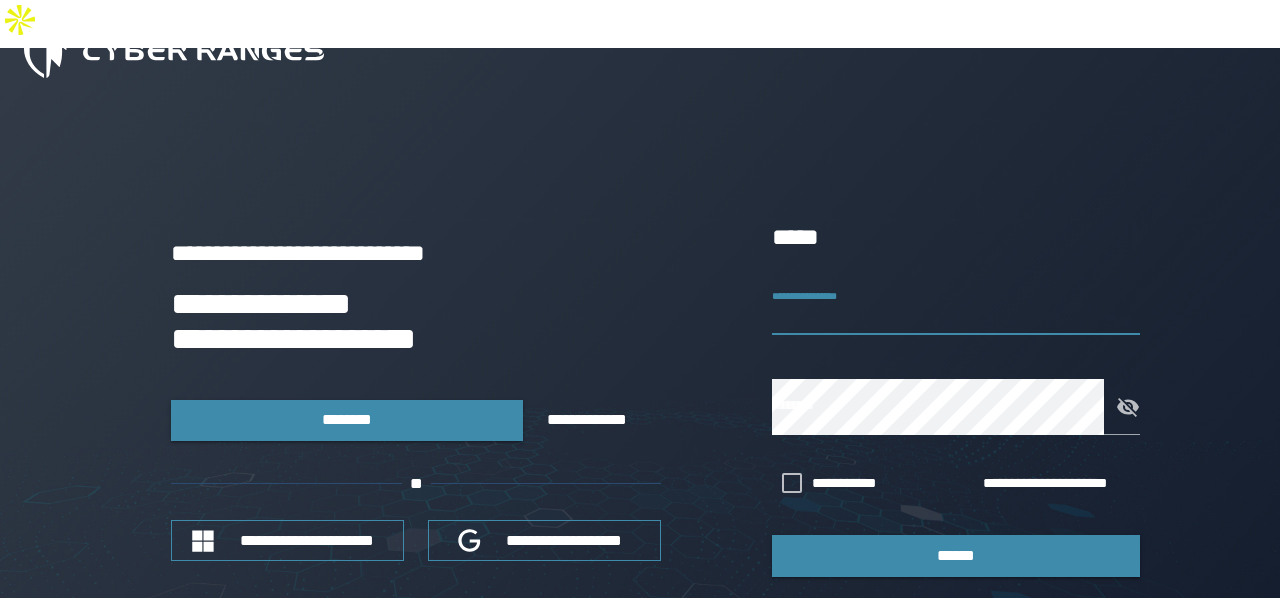 click on "**********" at bounding box center (956, 307) 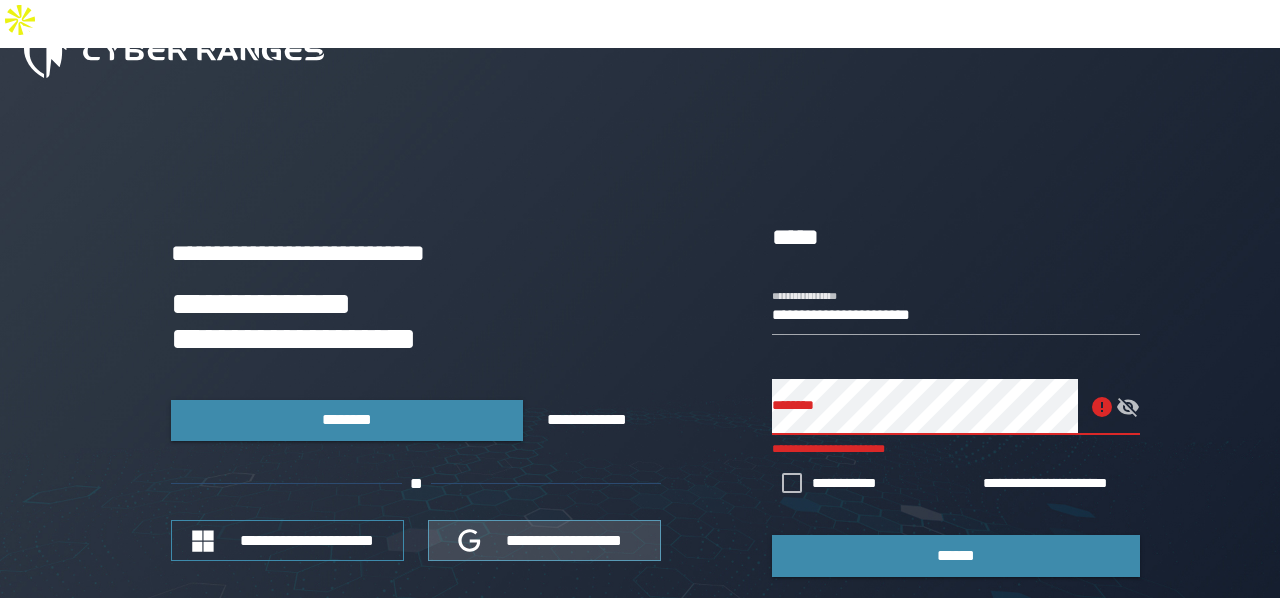 click on "**********" at bounding box center [544, 540] 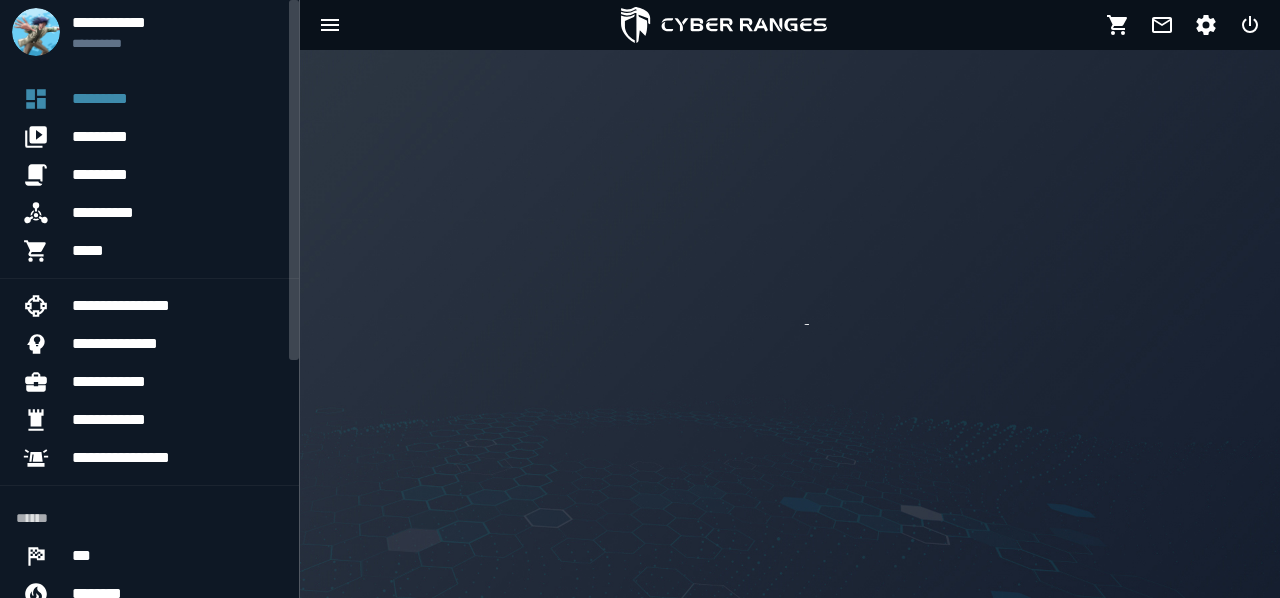 scroll, scrollTop: 0, scrollLeft: 0, axis: both 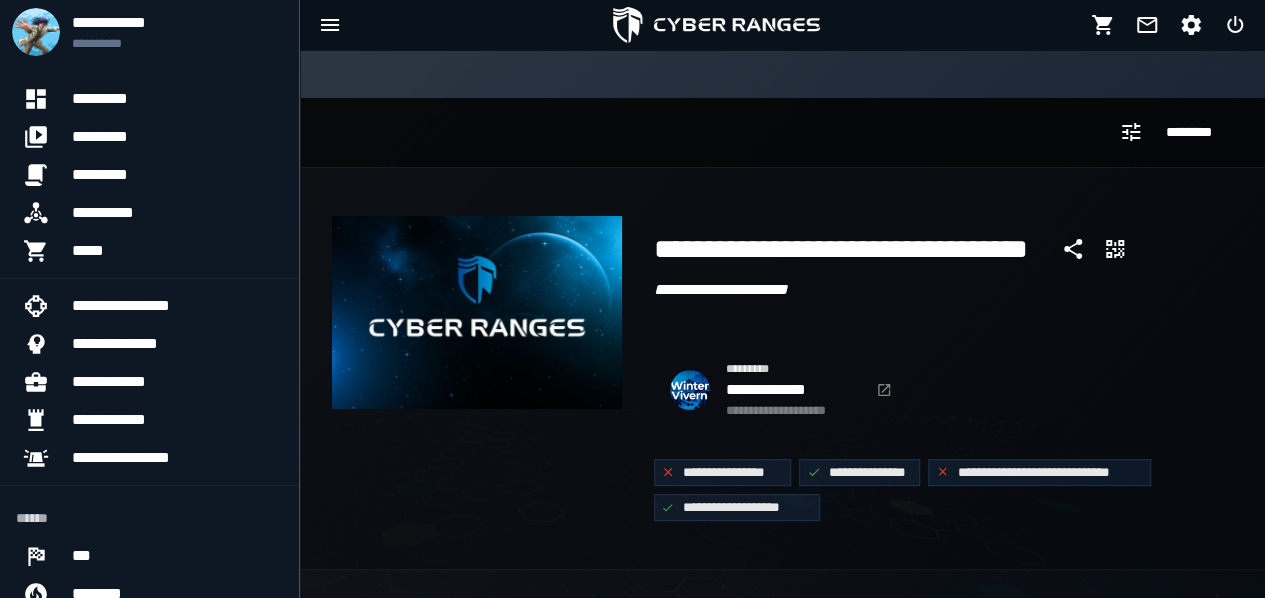 click on "**********" 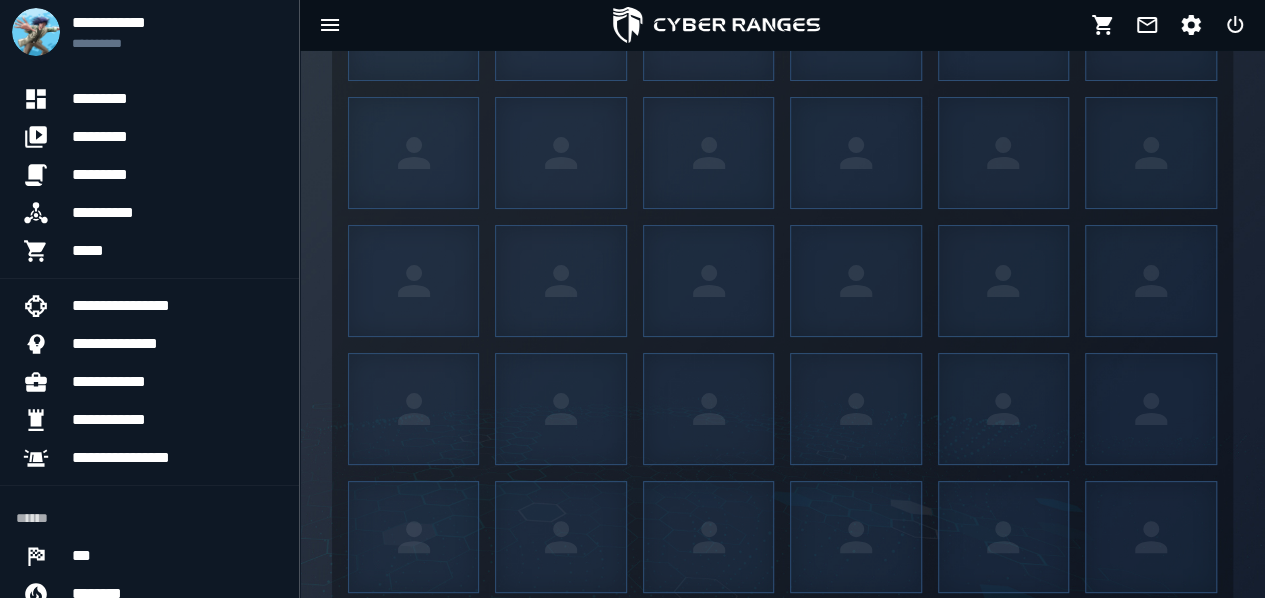 scroll, scrollTop: 0, scrollLeft: 0, axis: both 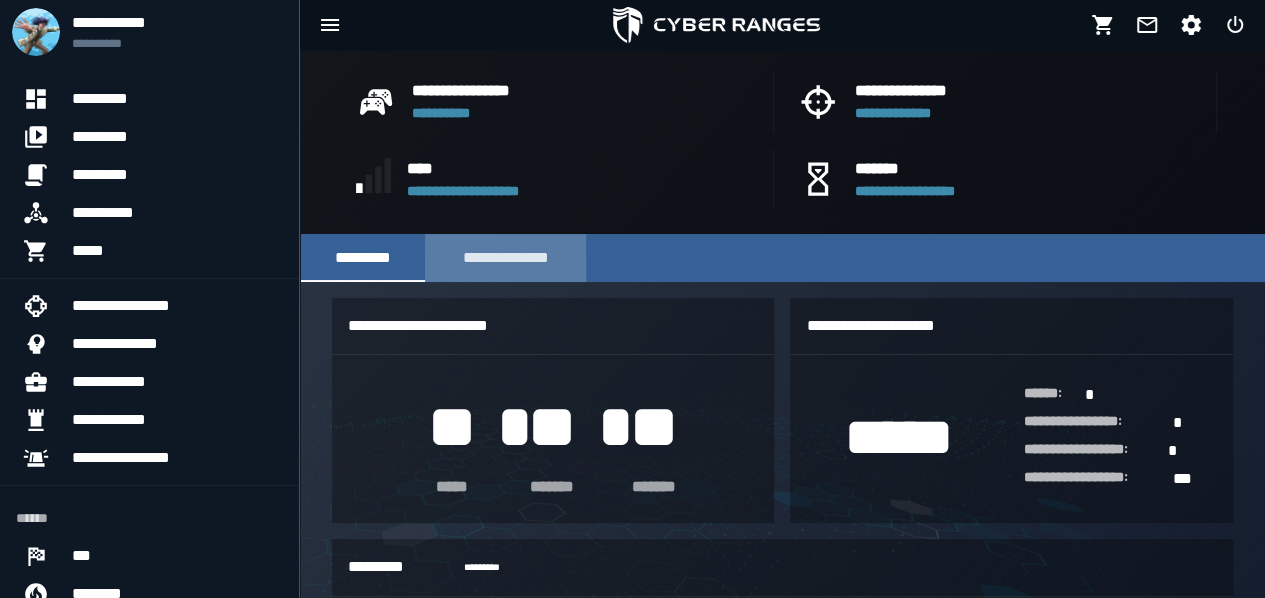 click on "**********" at bounding box center (505, 258) 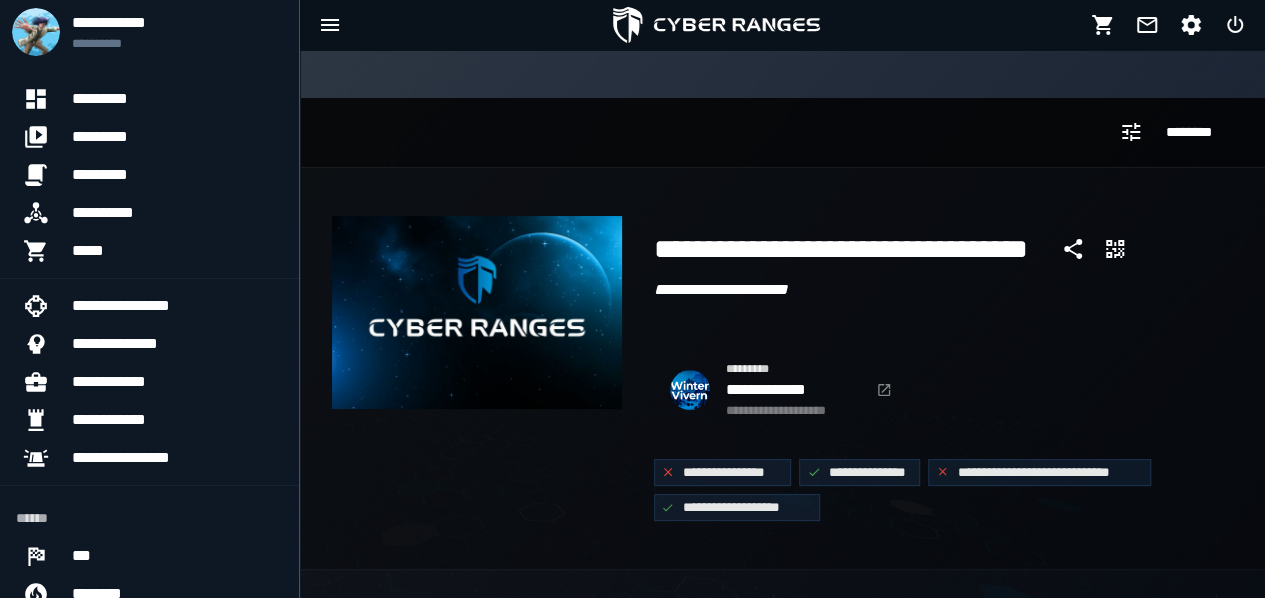 scroll, scrollTop: 146, scrollLeft: 0, axis: vertical 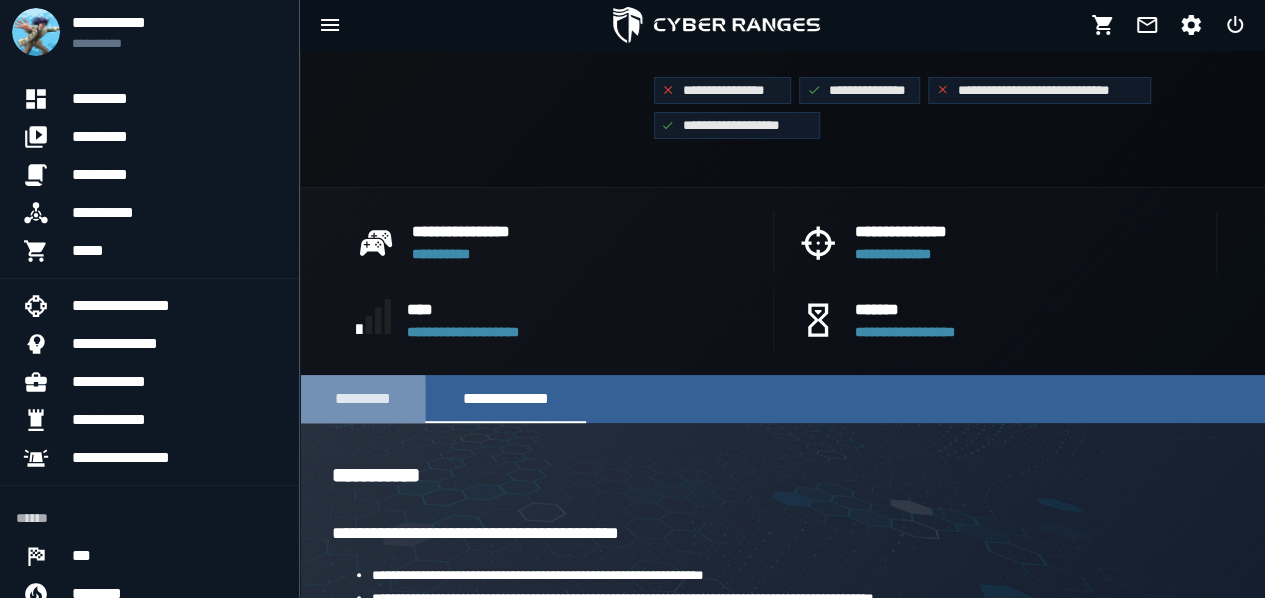 click on "*********" at bounding box center (362, 399) 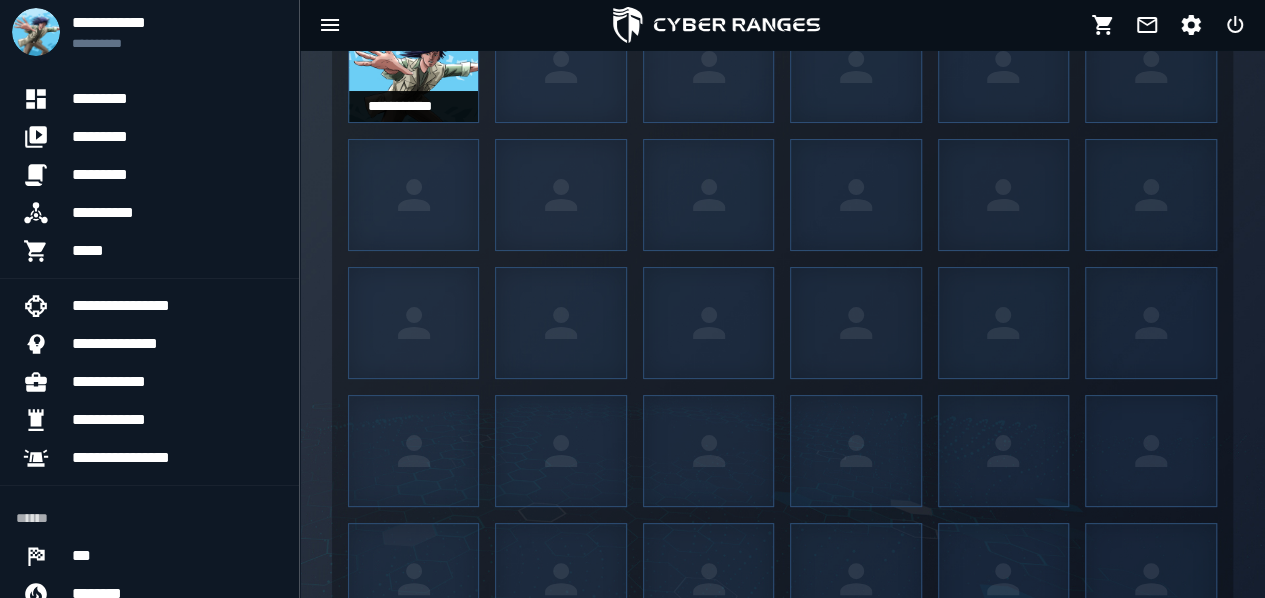 scroll, scrollTop: 1816, scrollLeft: 0, axis: vertical 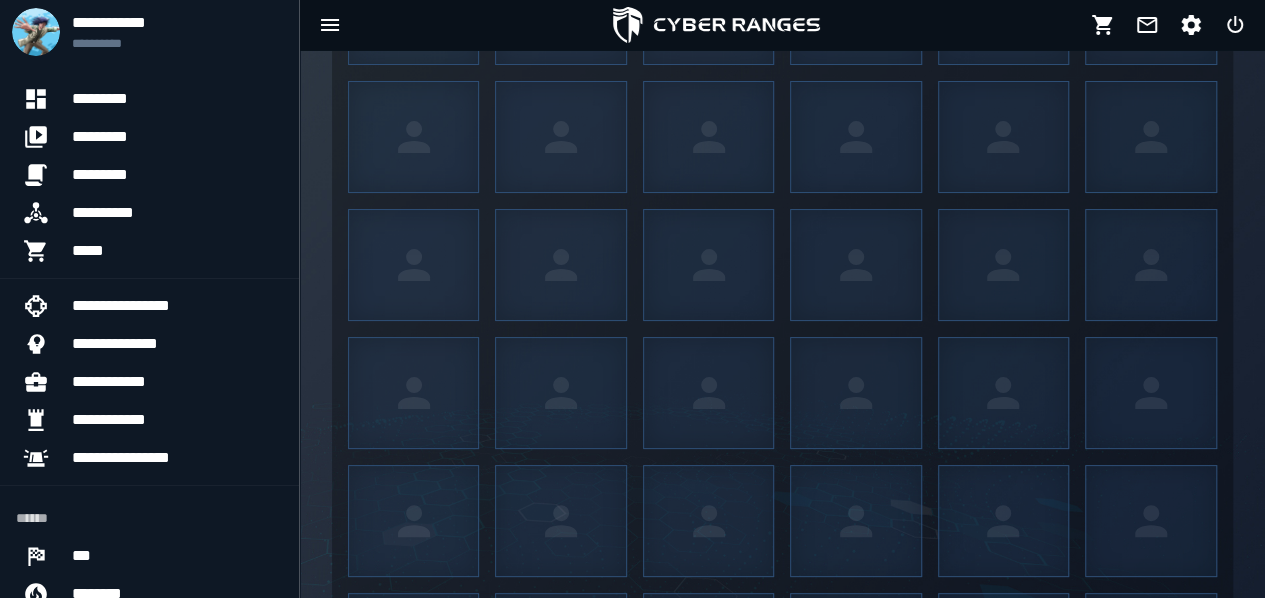 click on "**********" at bounding box center [782, 375] 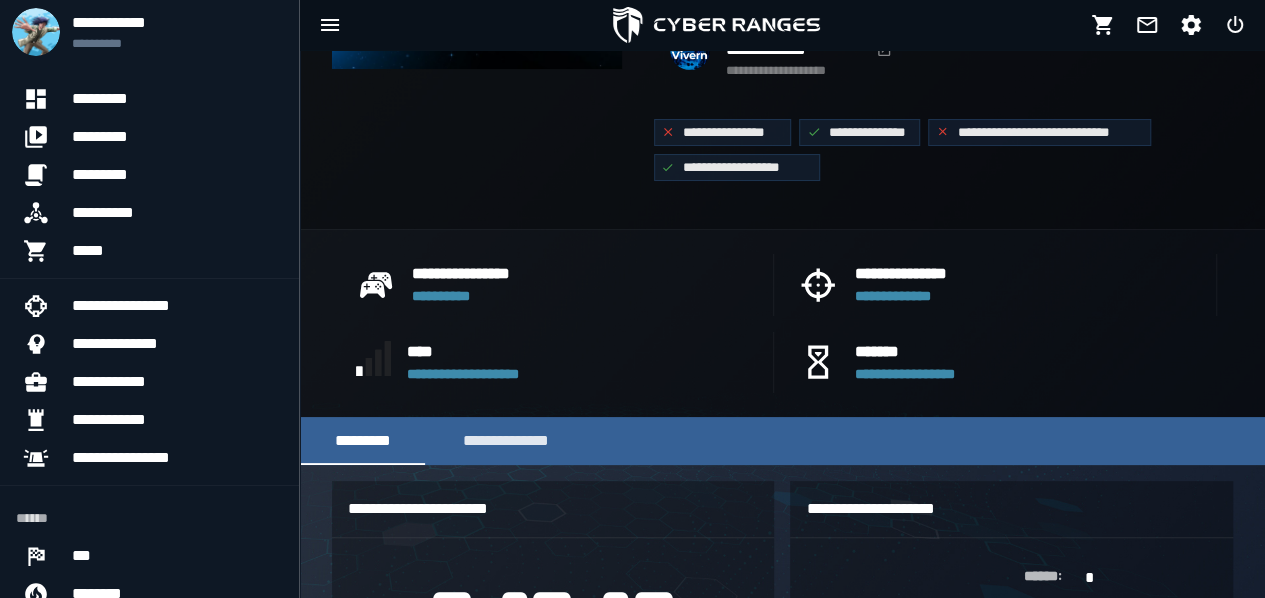 scroll, scrollTop: 344, scrollLeft: 0, axis: vertical 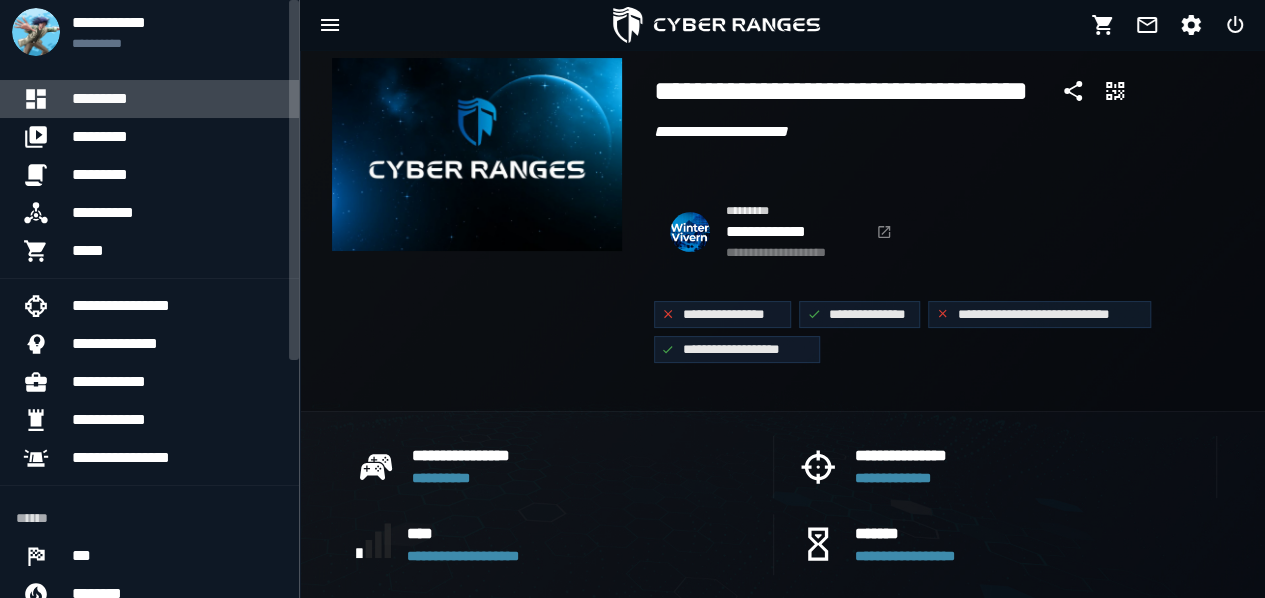 click on "*********" at bounding box center (177, 99) 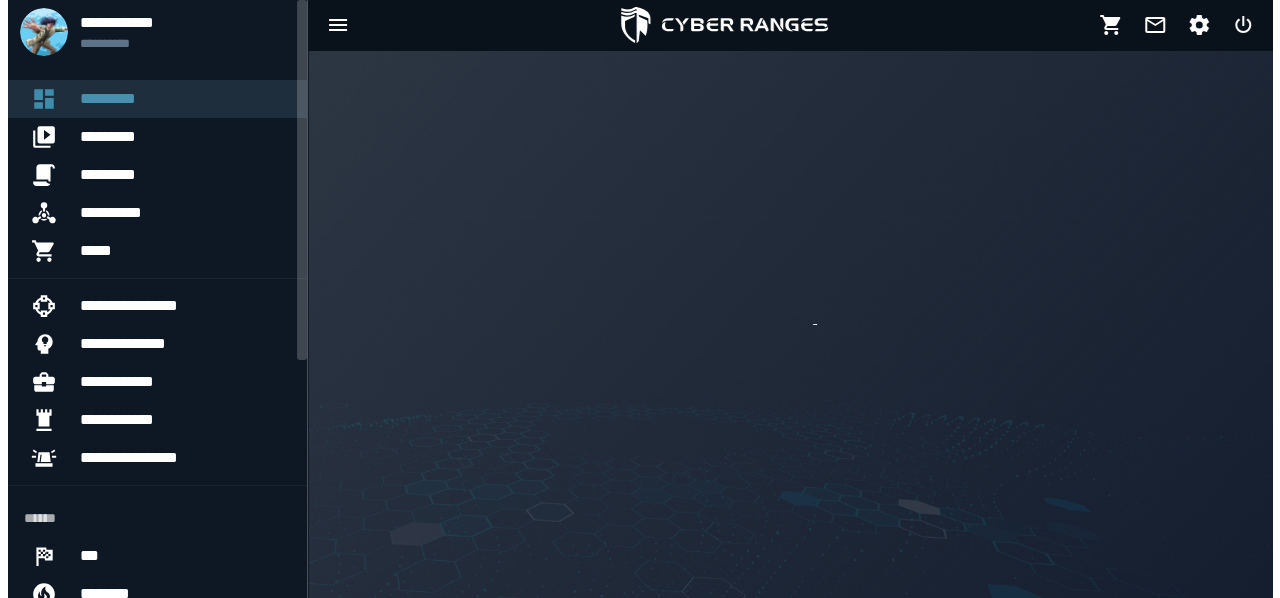 scroll, scrollTop: 0, scrollLeft: 0, axis: both 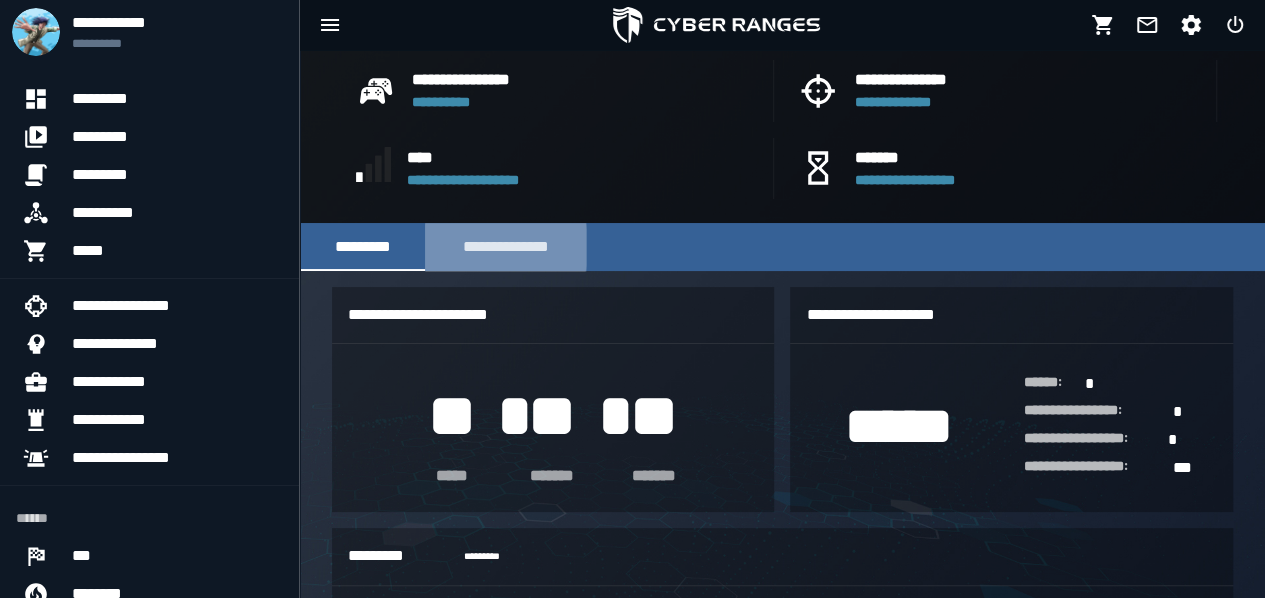 click on "**********" at bounding box center (505, 247) 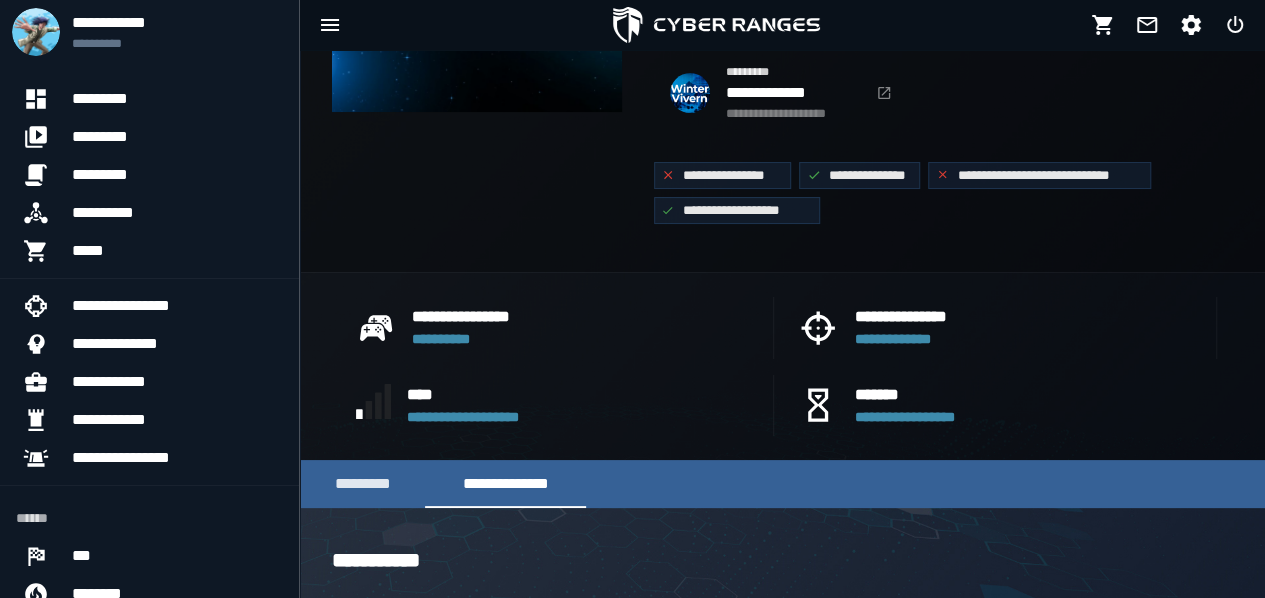scroll, scrollTop: 284, scrollLeft: 0, axis: vertical 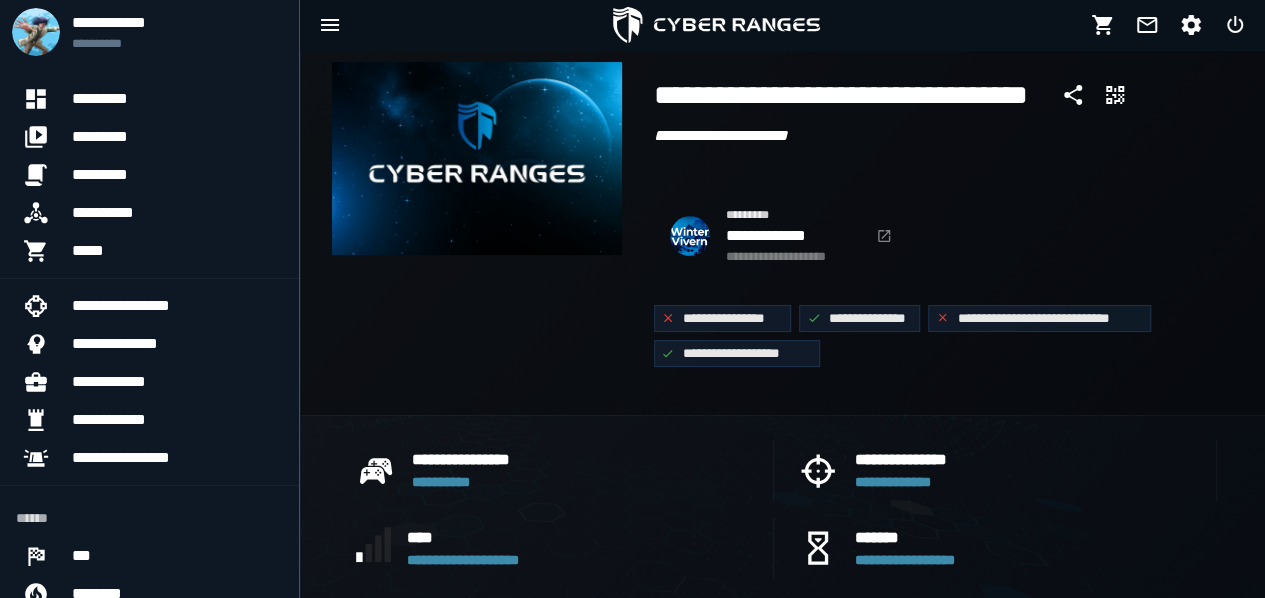 drag, startPoint x: 1264, startPoint y: 163, endPoint x: 1260, endPoint y: 150, distance: 13.601471 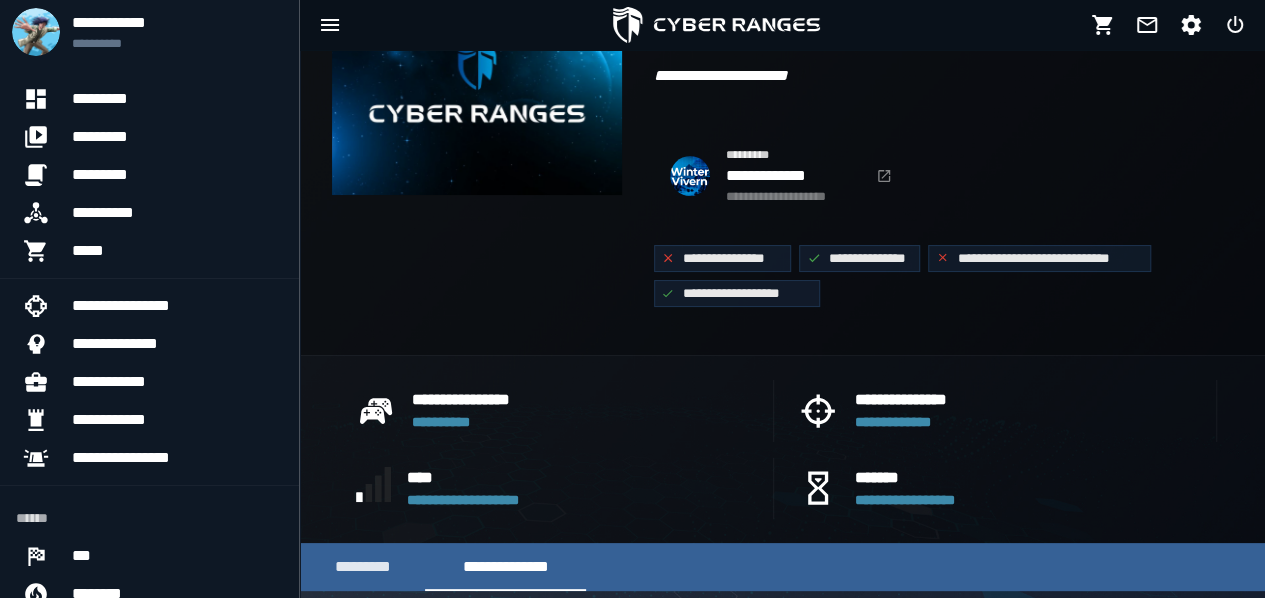 scroll, scrollTop: 221, scrollLeft: 0, axis: vertical 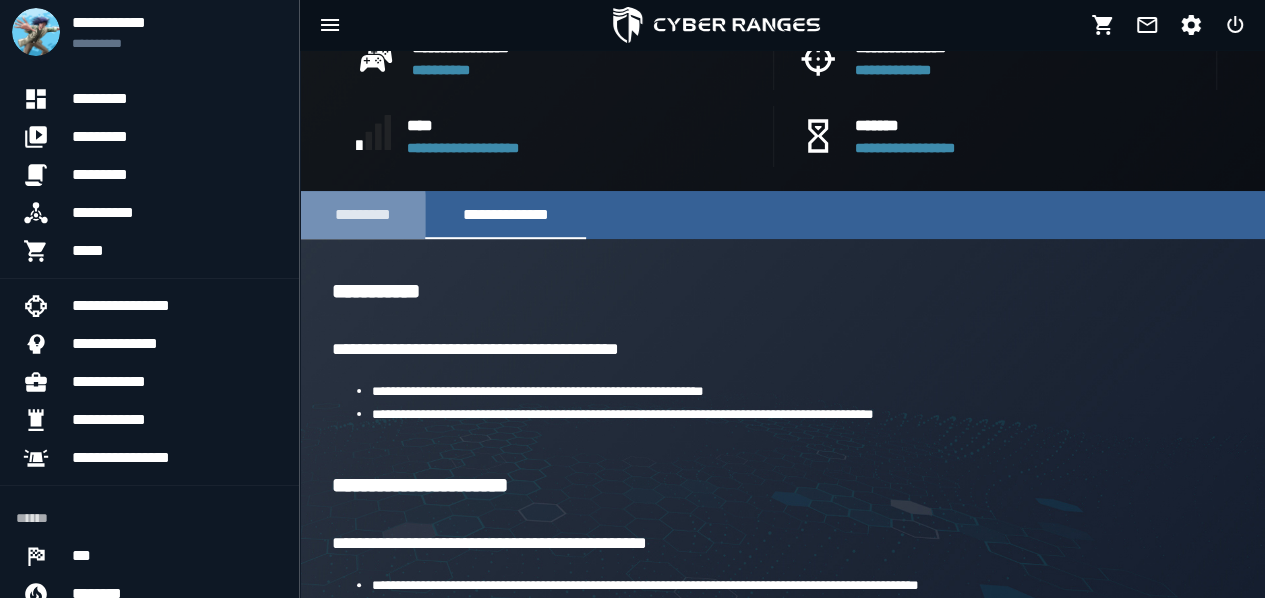 click on "*********" at bounding box center [362, 215] 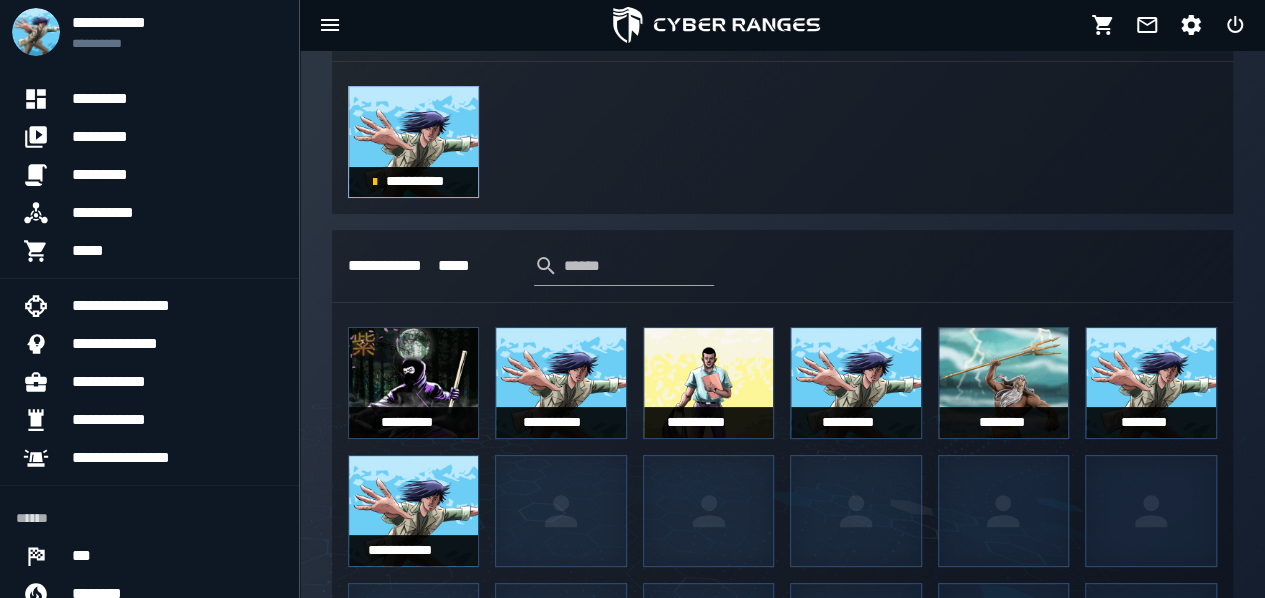 scroll, scrollTop: 1212, scrollLeft: 0, axis: vertical 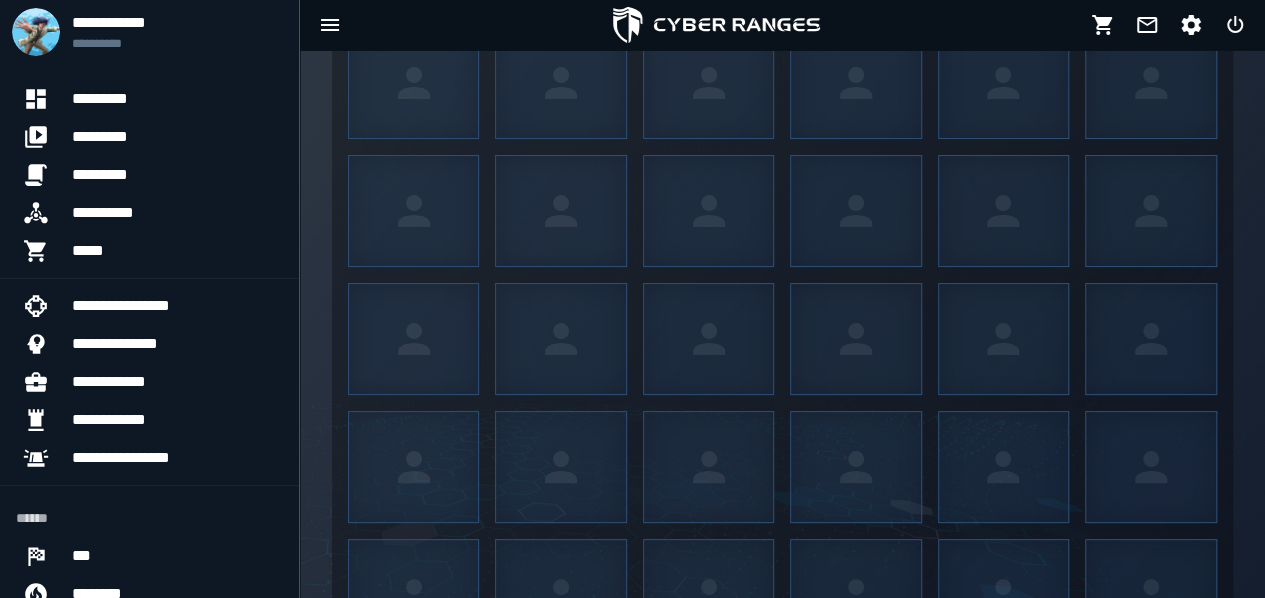 drag, startPoint x: 692, startPoint y: 279, endPoint x: 705, endPoint y: 285, distance: 14.3178215 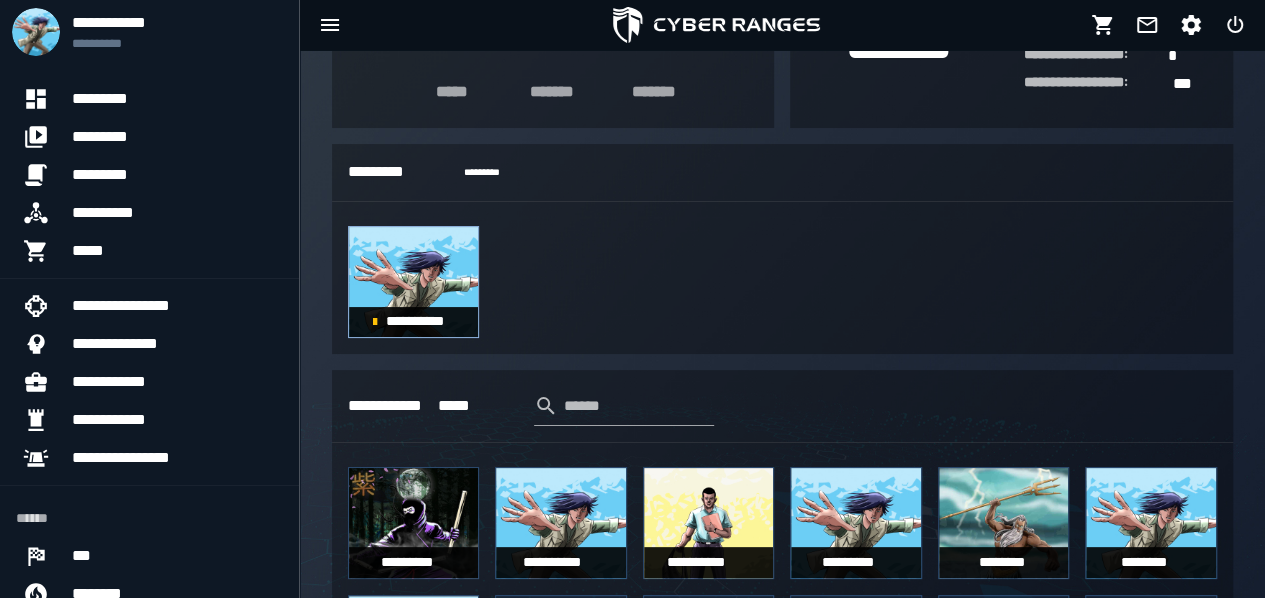 scroll, scrollTop: 892, scrollLeft: 0, axis: vertical 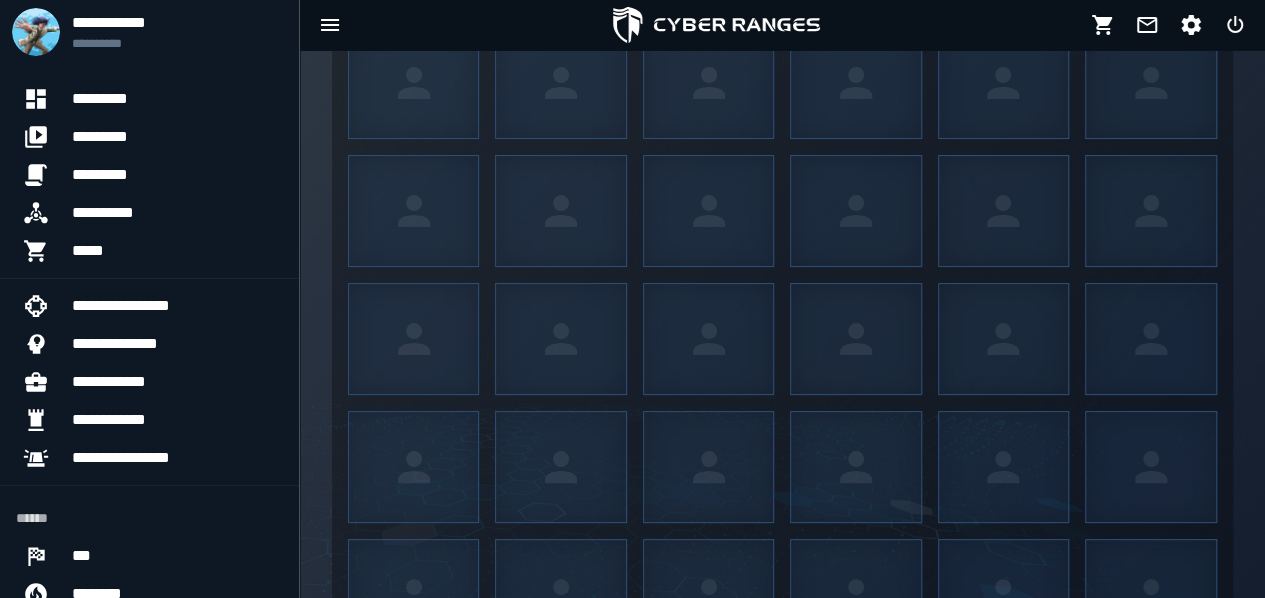 drag, startPoint x: 1279, startPoint y: 307, endPoint x: 626, endPoint y: 244, distance: 656.032 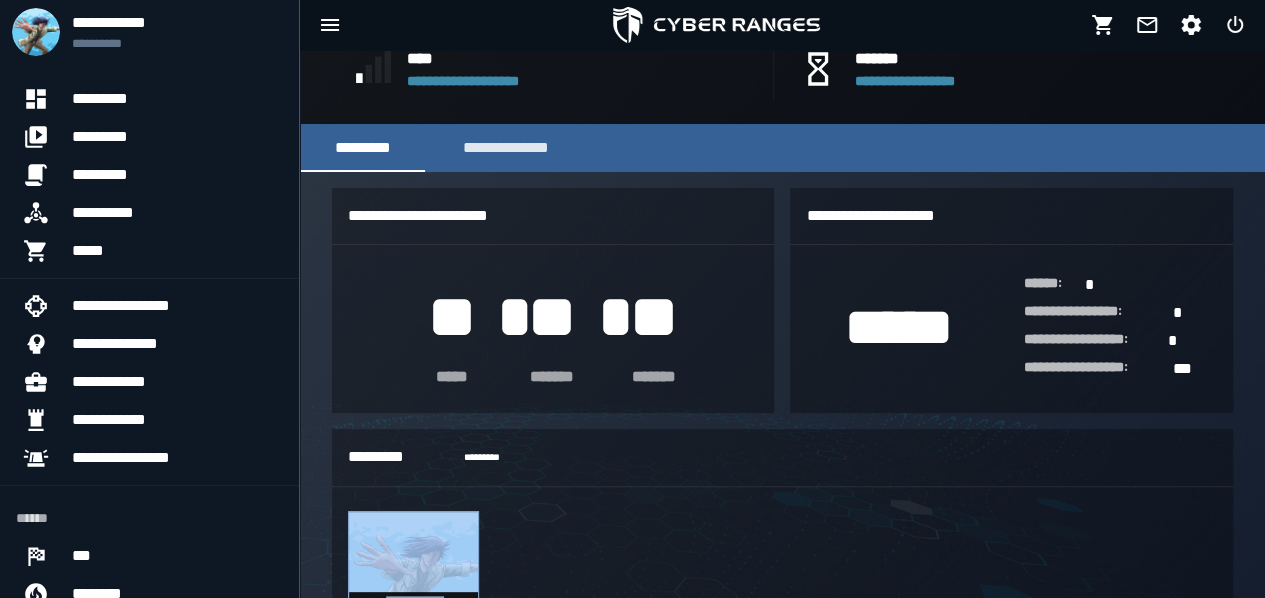 scroll, scrollTop: 612, scrollLeft: 0, axis: vertical 